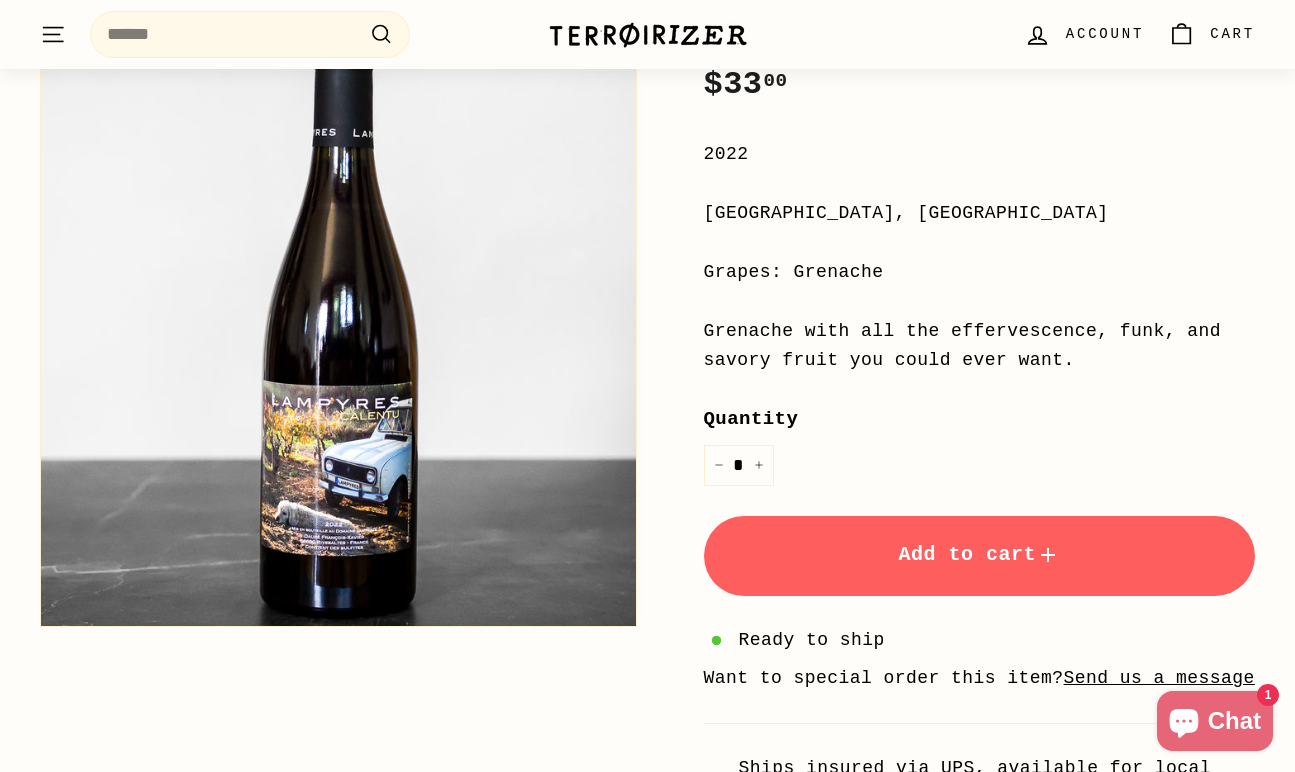 scroll, scrollTop: 454, scrollLeft: 0, axis: vertical 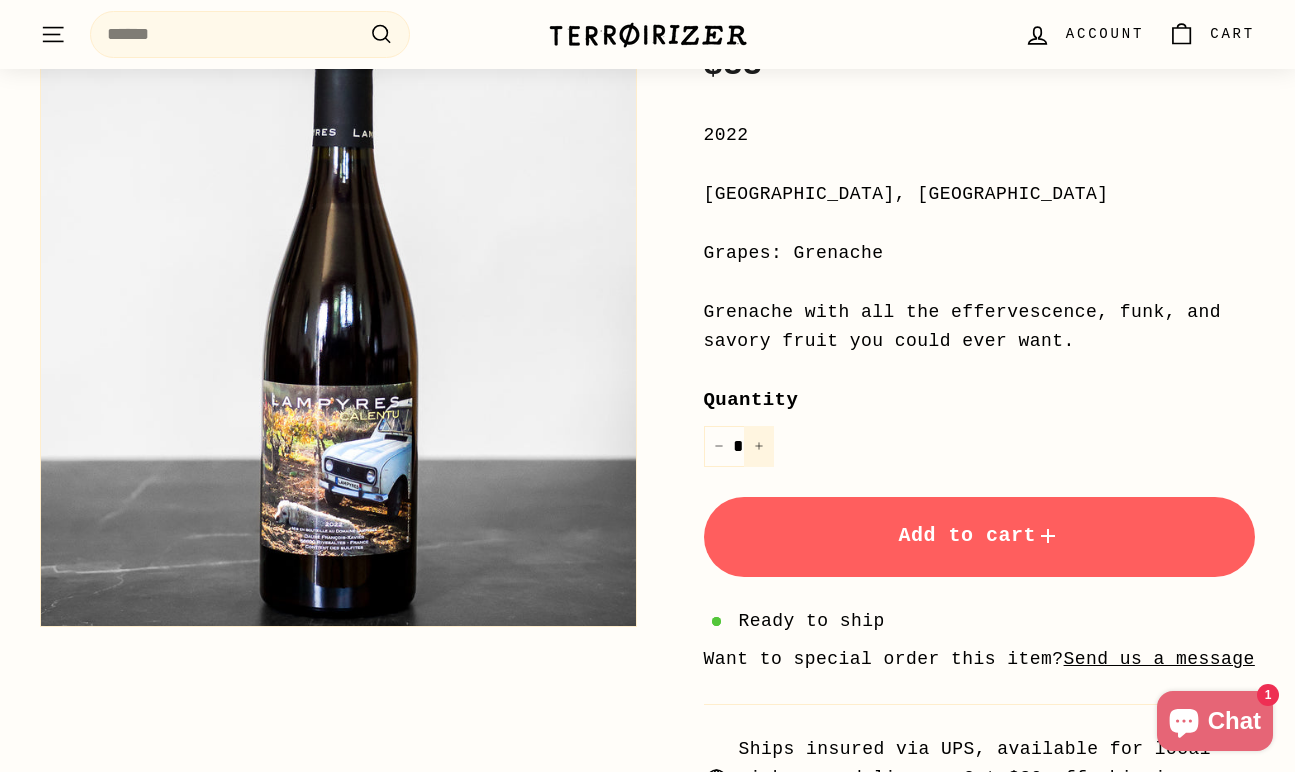 click on "+" at bounding box center [759, 446] 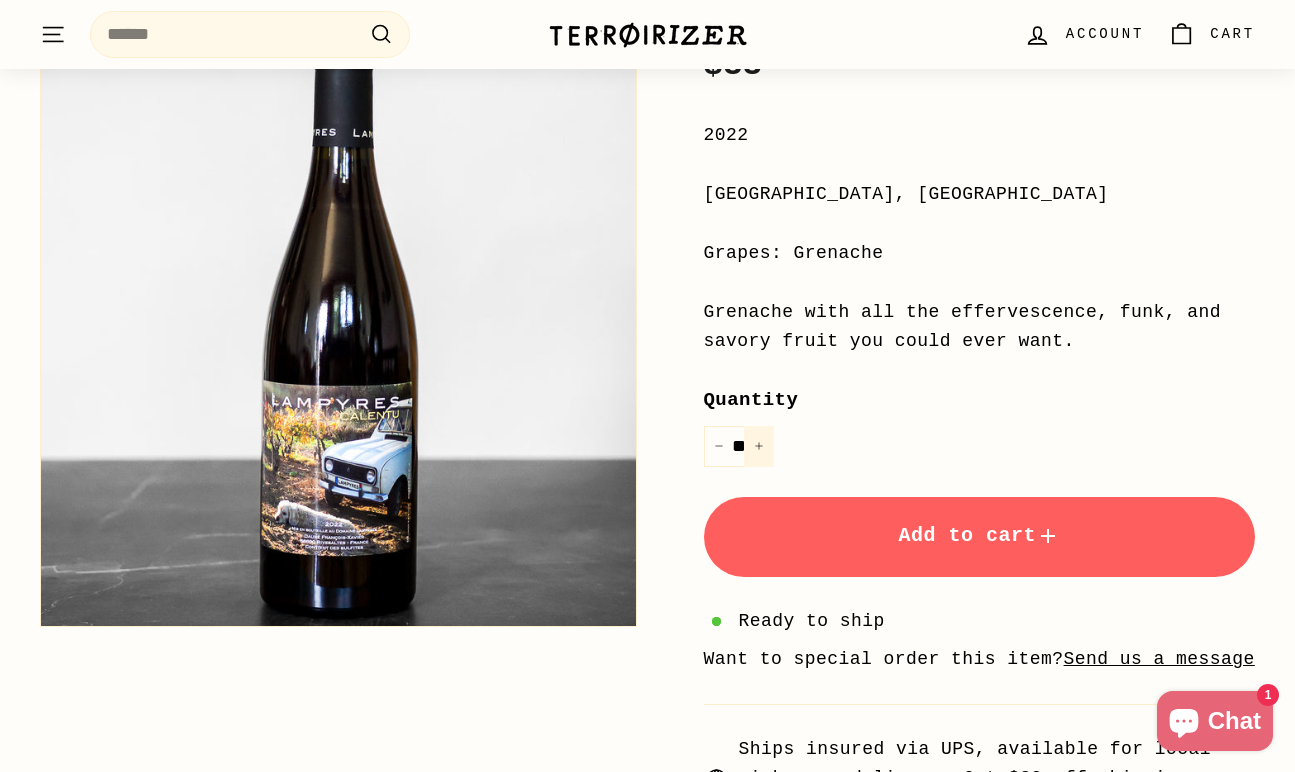 click on "+" at bounding box center (759, 446) 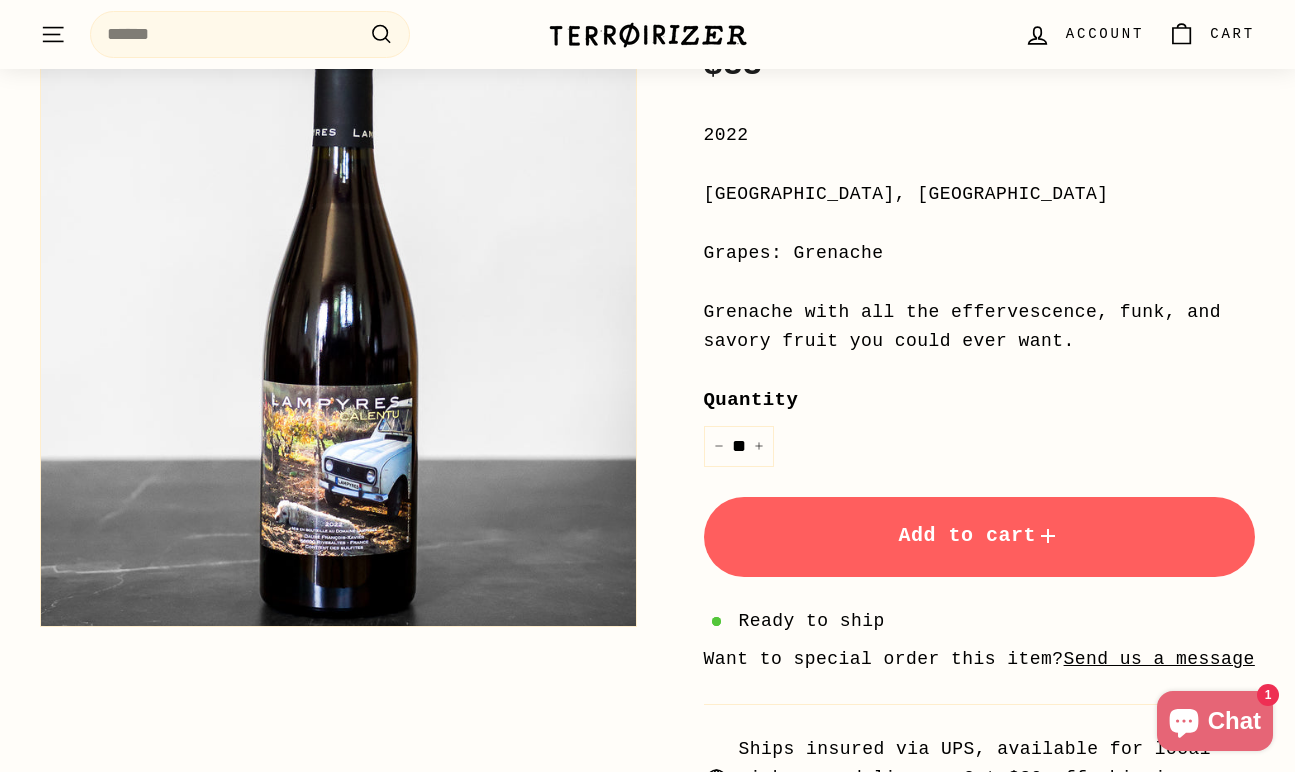 click on "Add to cart" at bounding box center (980, 537) 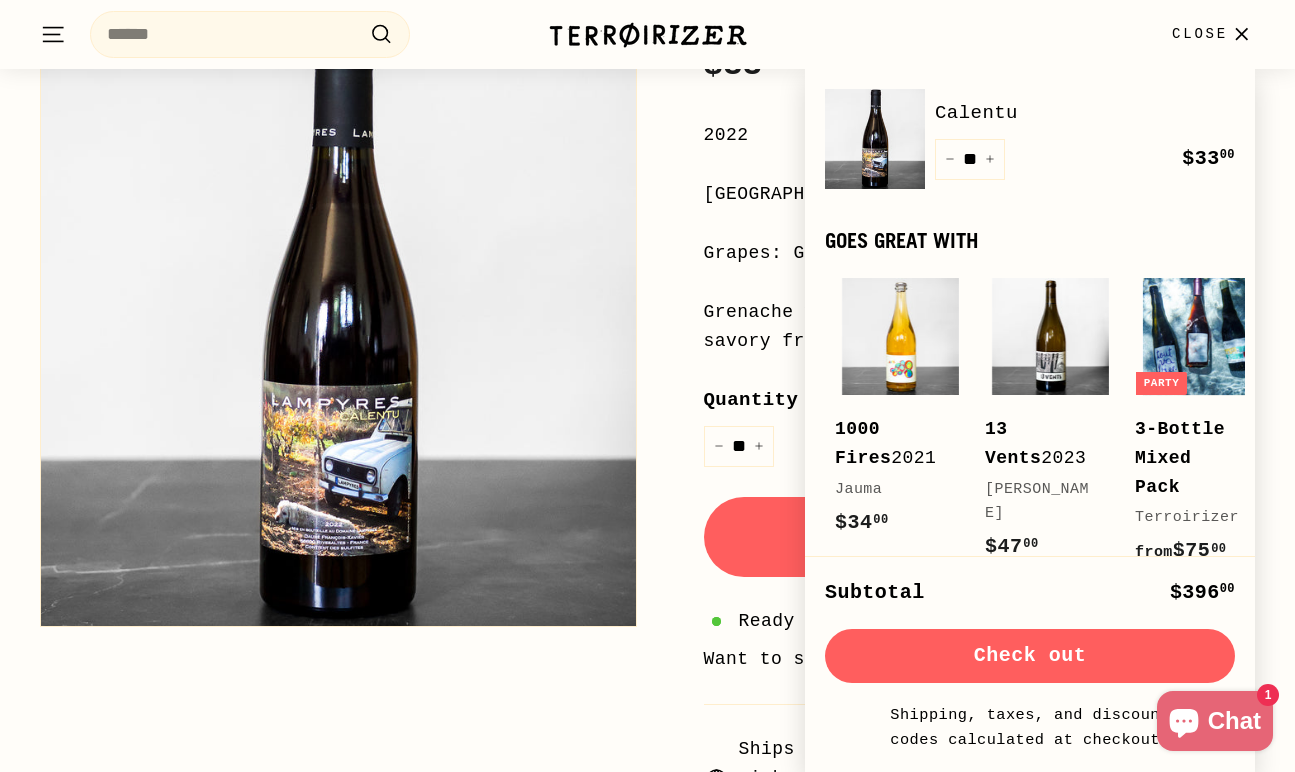 click on "Check out" at bounding box center [1030, 656] 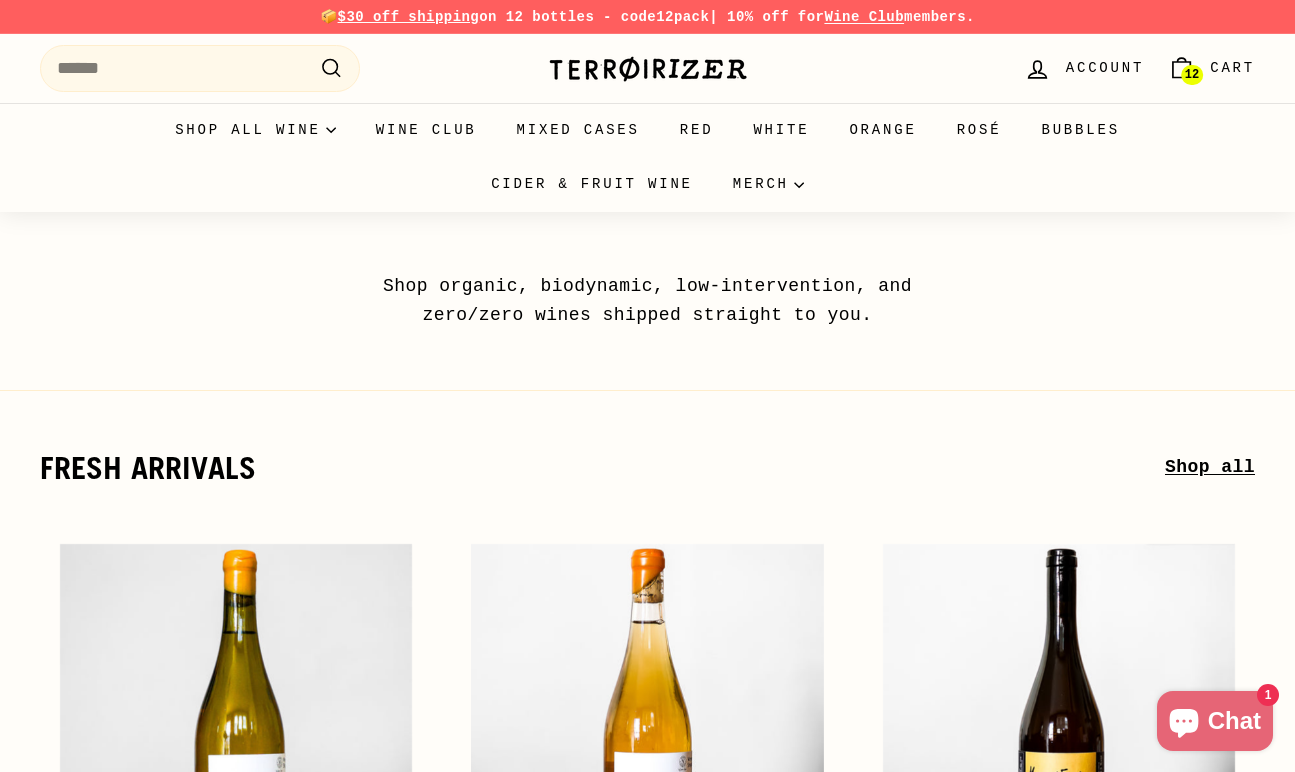 scroll, scrollTop: 0, scrollLeft: 0, axis: both 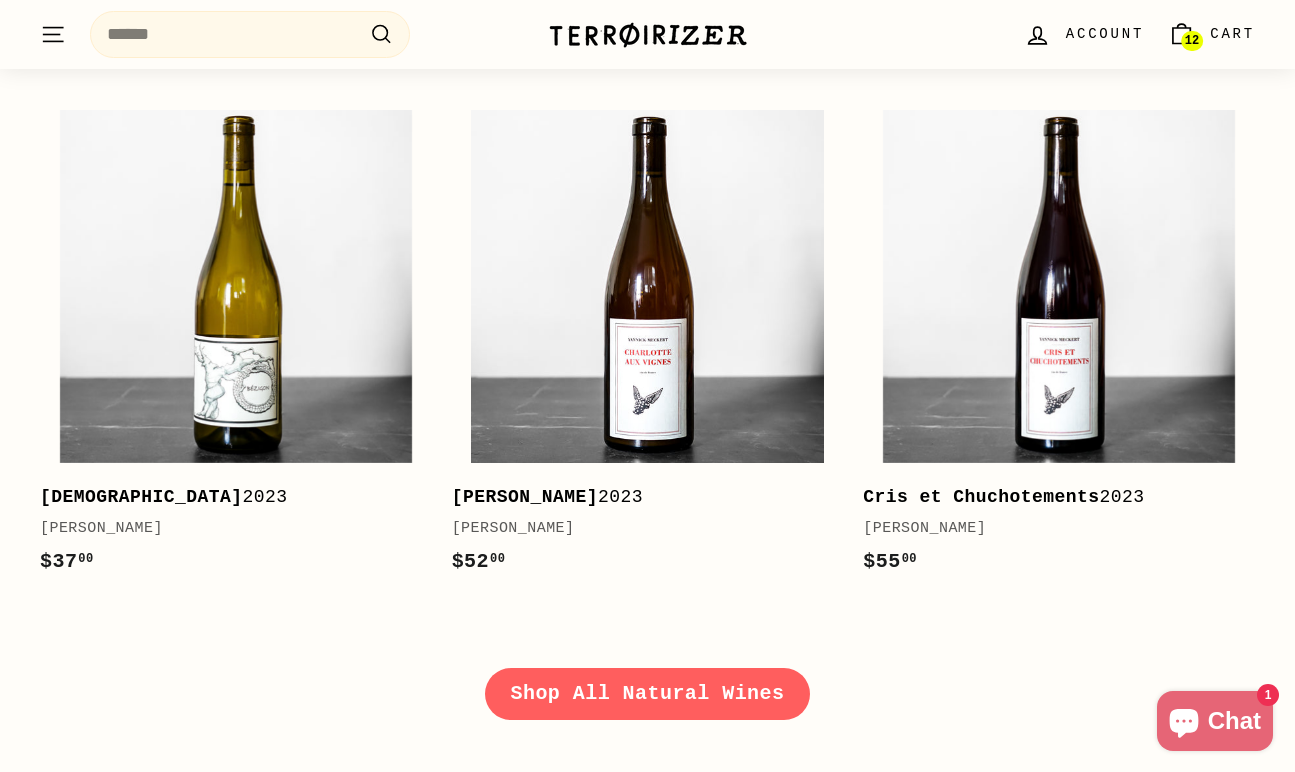click on "Shop All Natural Wines" at bounding box center [648, 694] 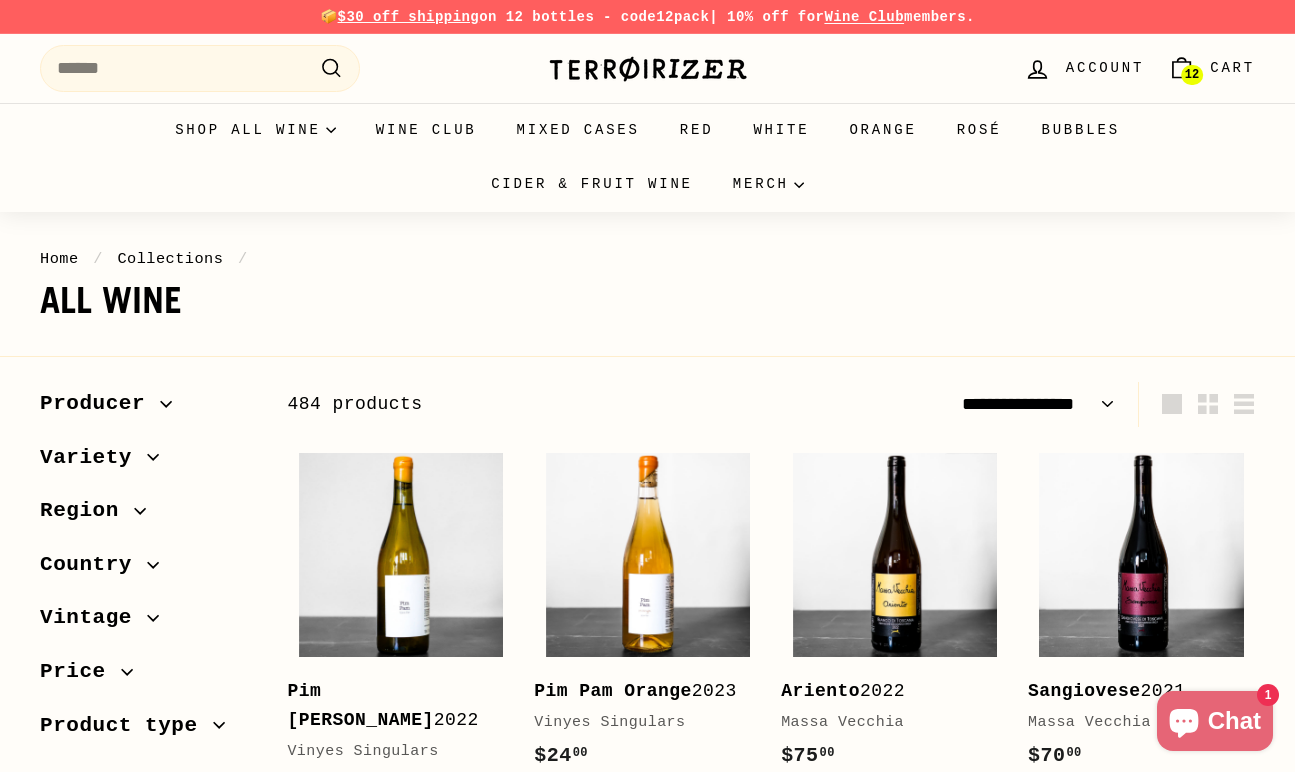 select on "**********" 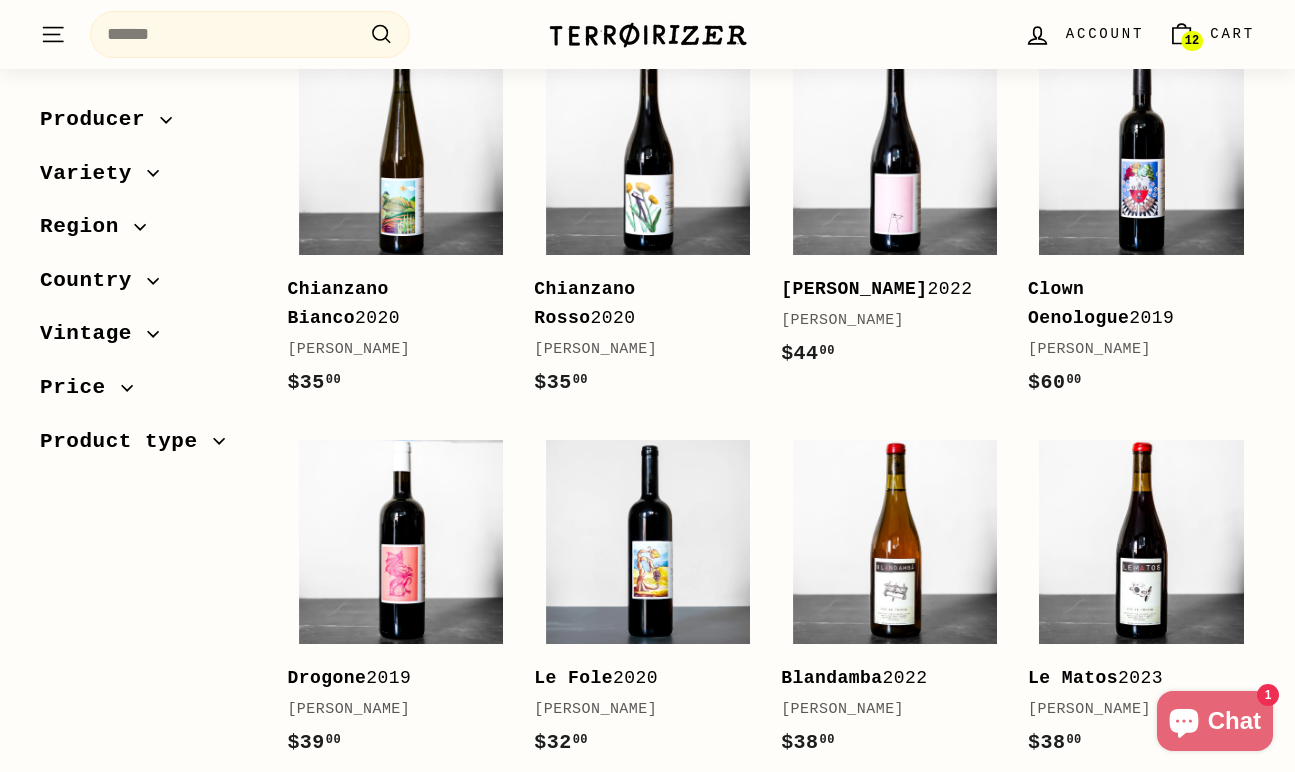 scroll, scrollTop: 3937, scrollLeft: 0, axis: vertical 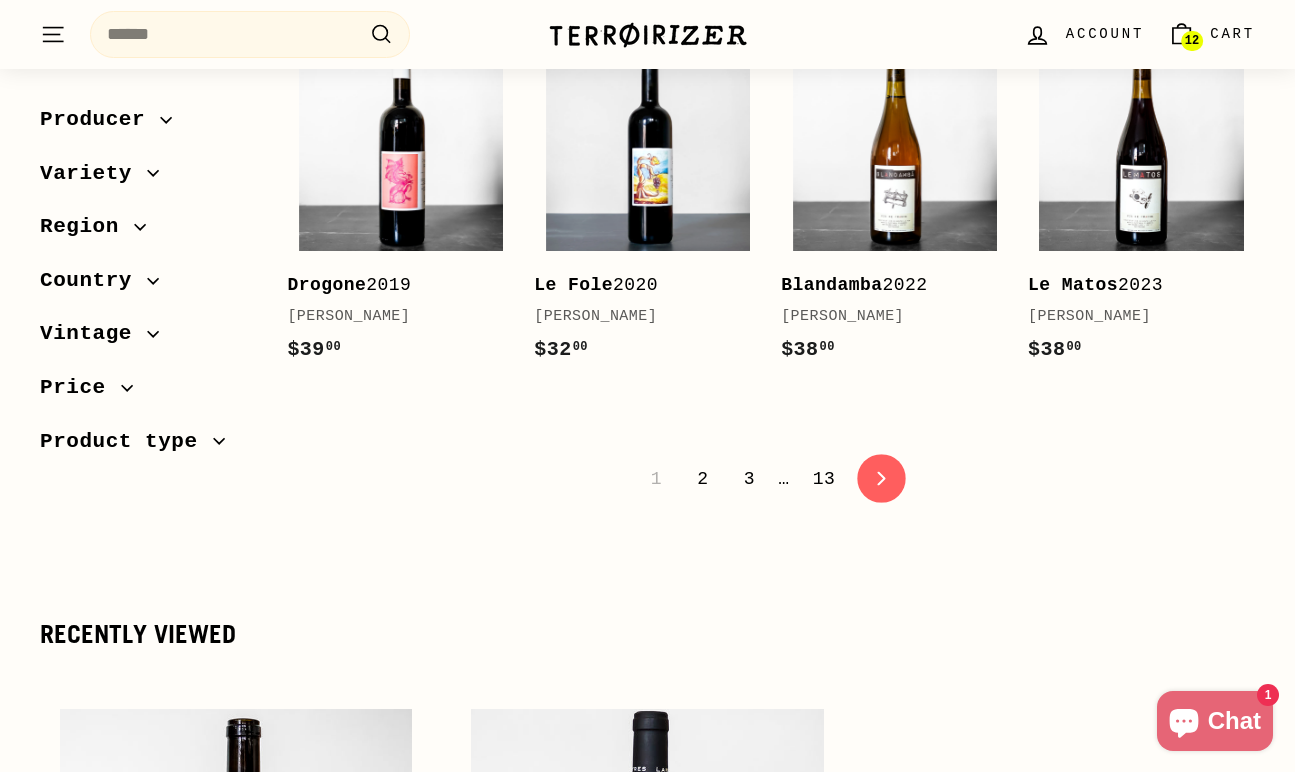 click on "icon-chevron" 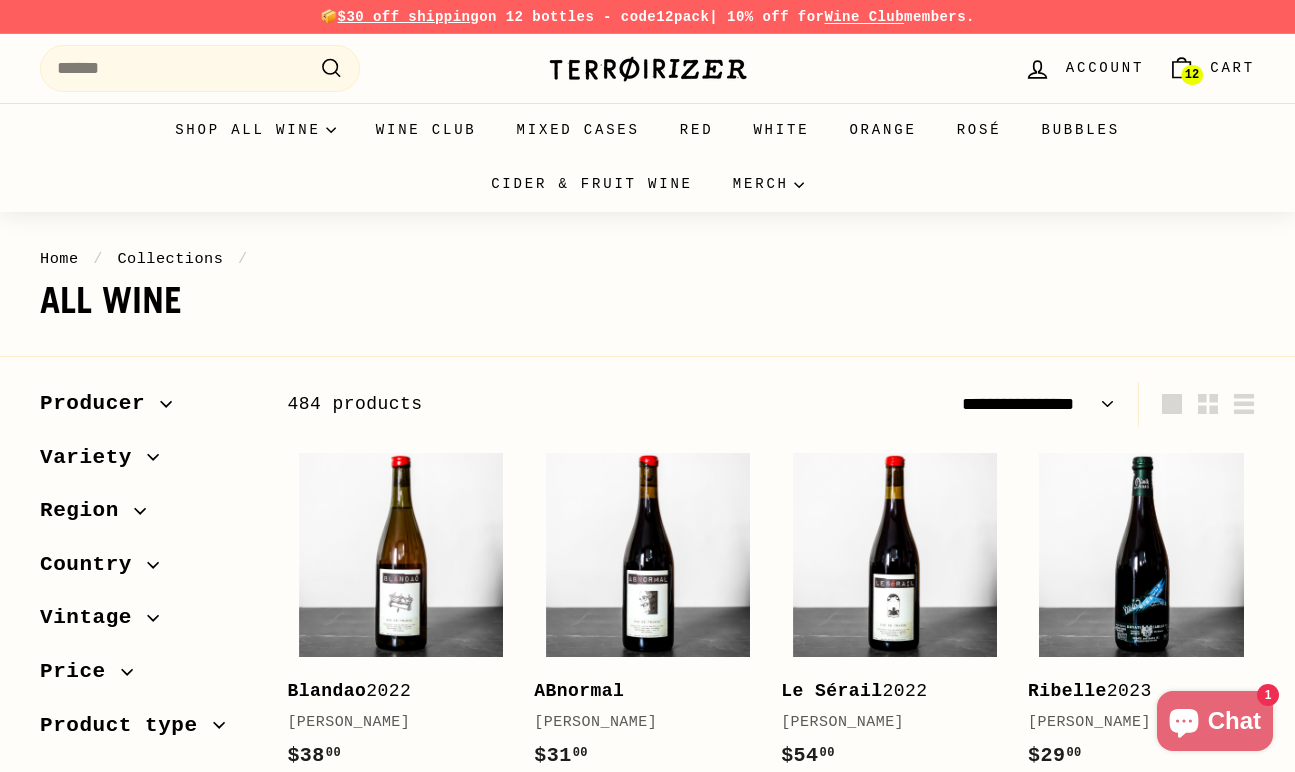select on "**********" 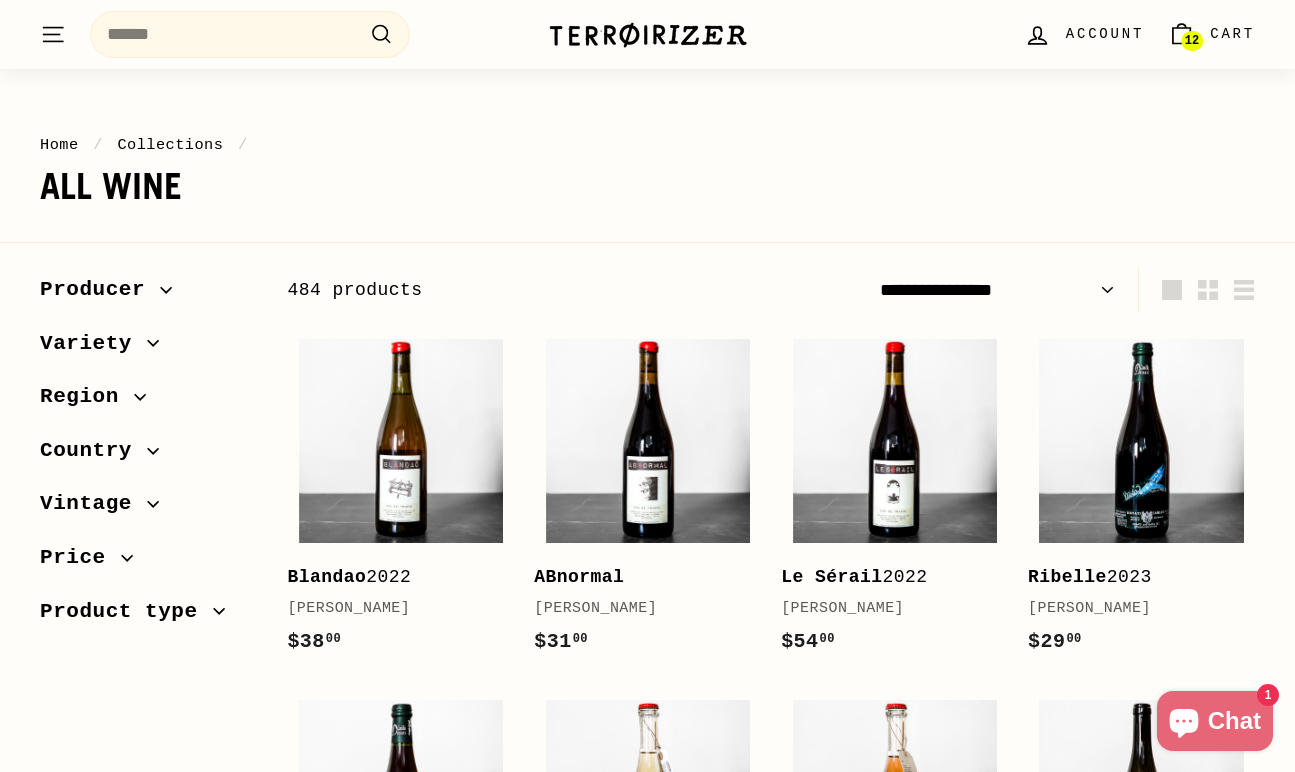 scroll, scrollTop: 0, scrollLeft: 0, axis: both 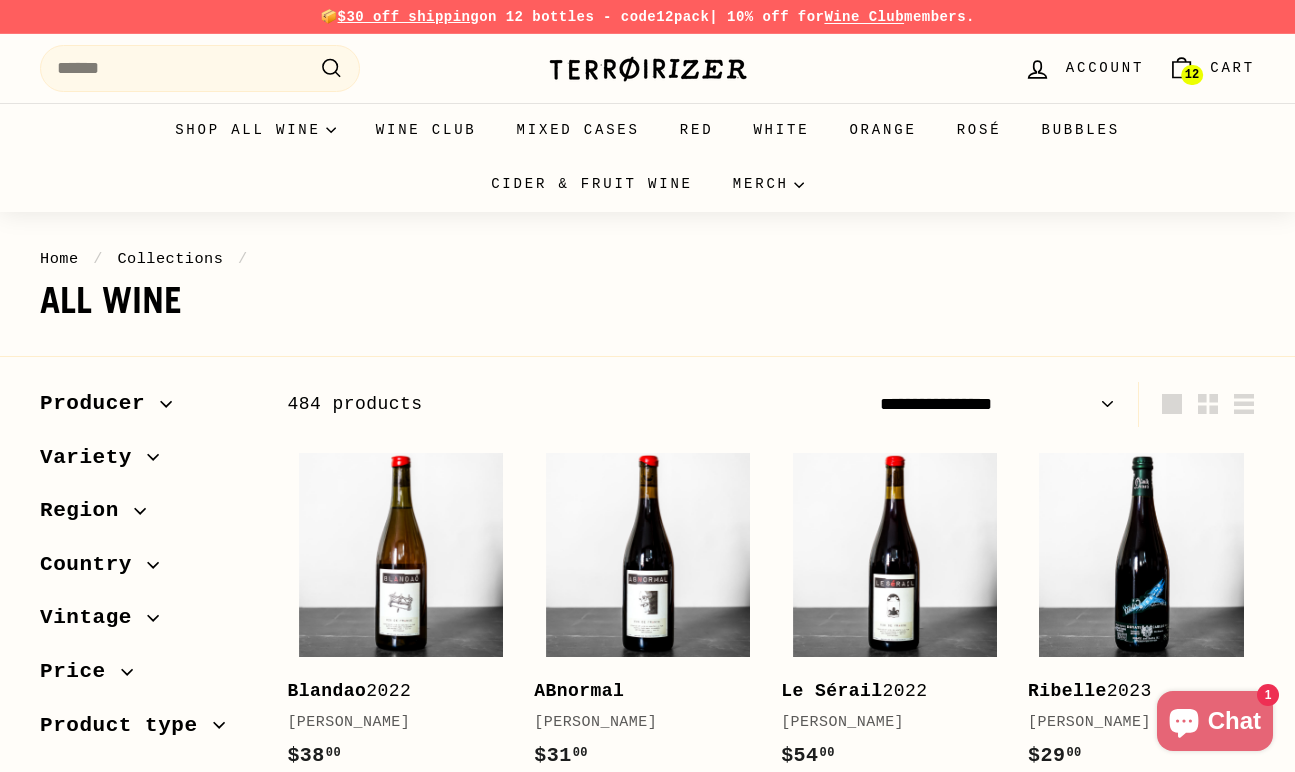 click on "Cart" at bounding box center (1232, 68) 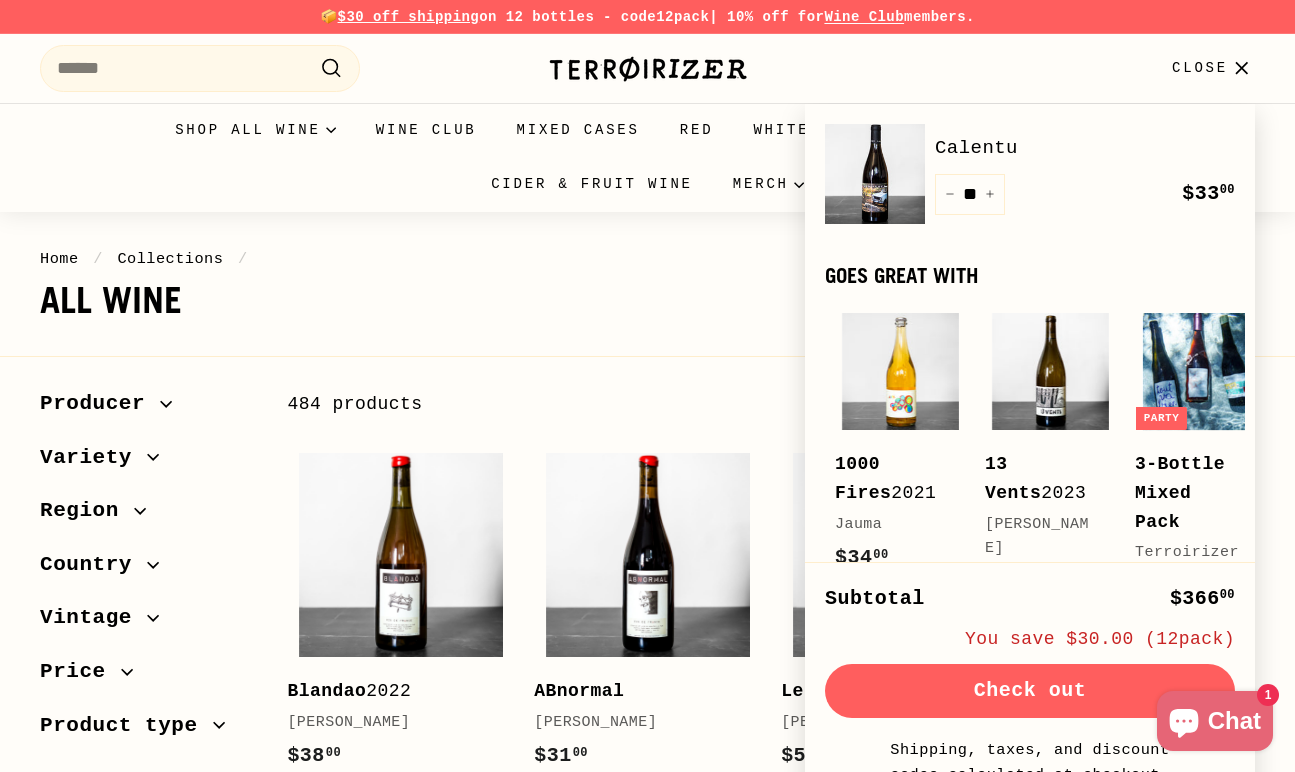 click on "Calentu" at bounding box center [1085, 148] 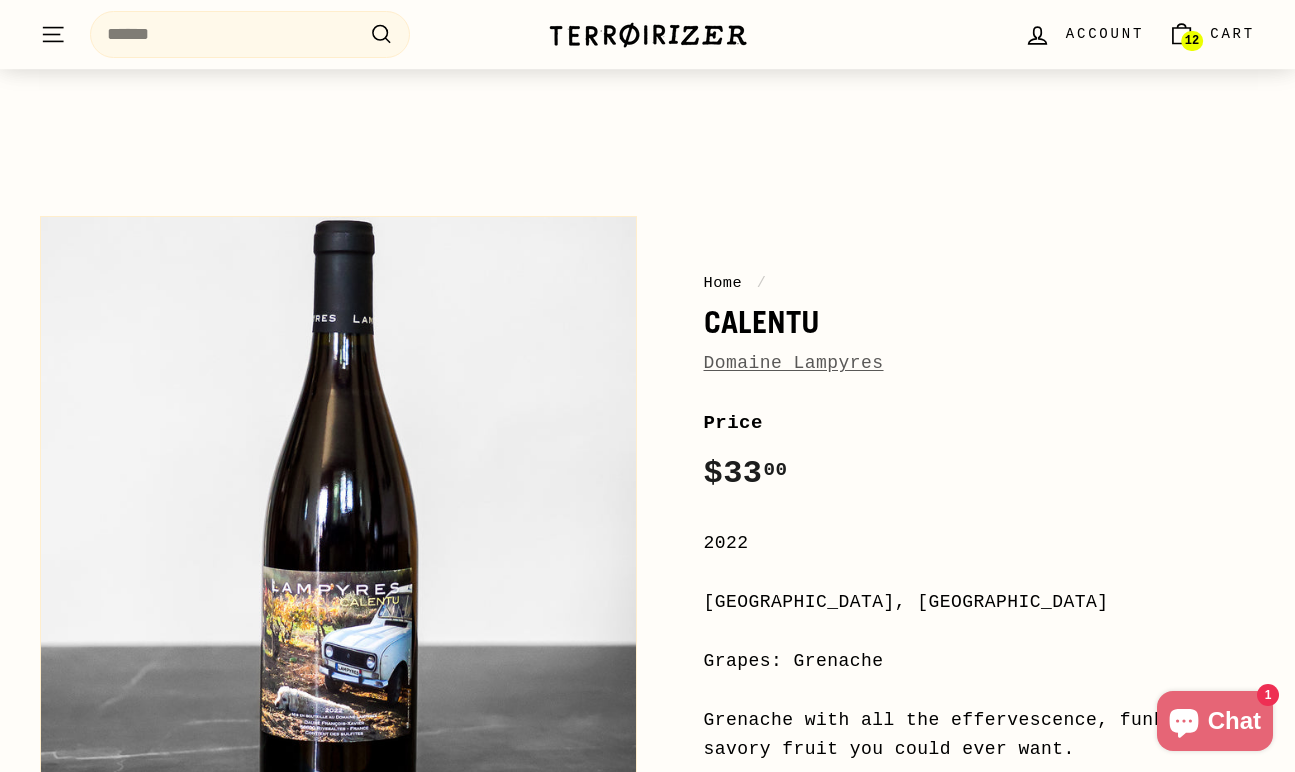 scroll, scrollTop: 54, scrollLeft: 0, axis: vertical 